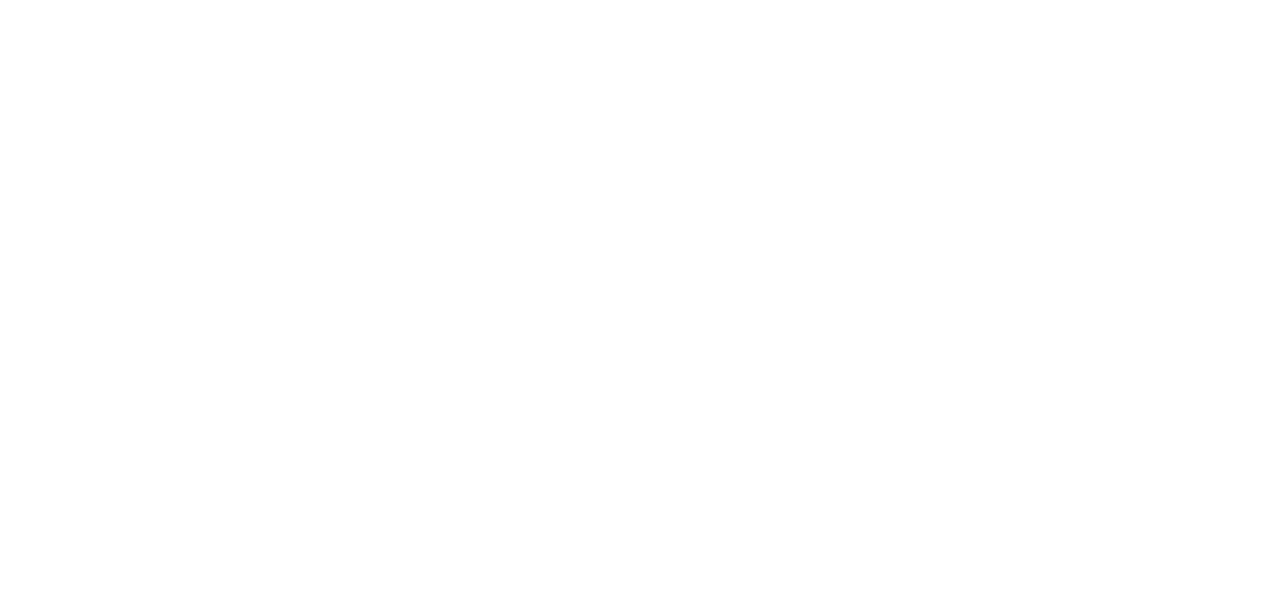 scroll, scrollTop: 0, scrollLeft: 0, axis: both 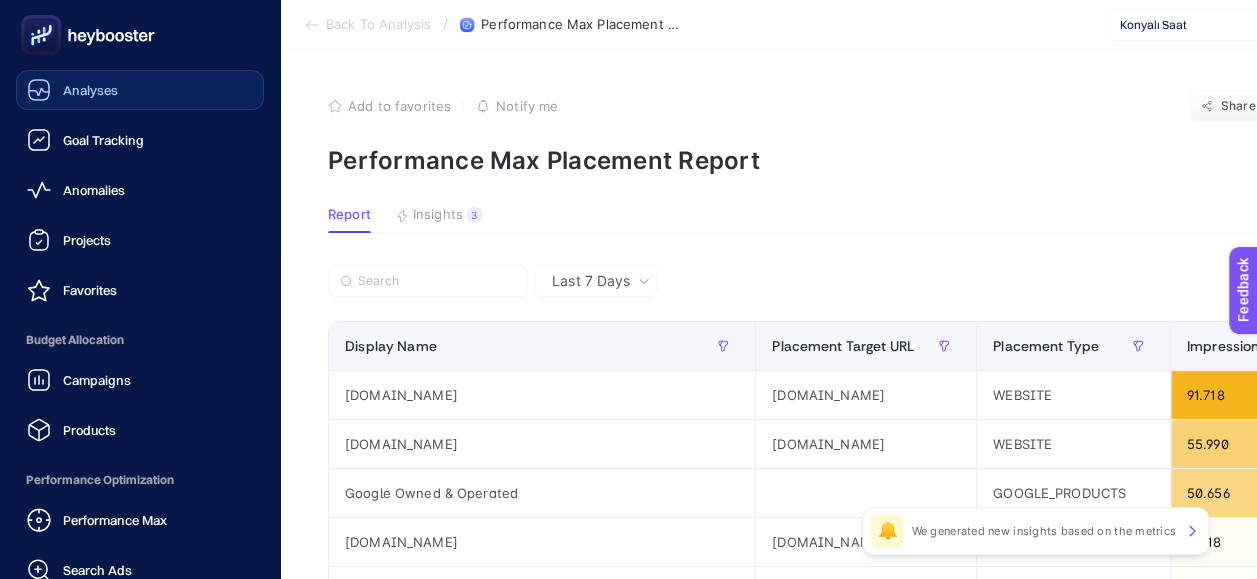 click on "Analyses" at bounding box center (72, 90) 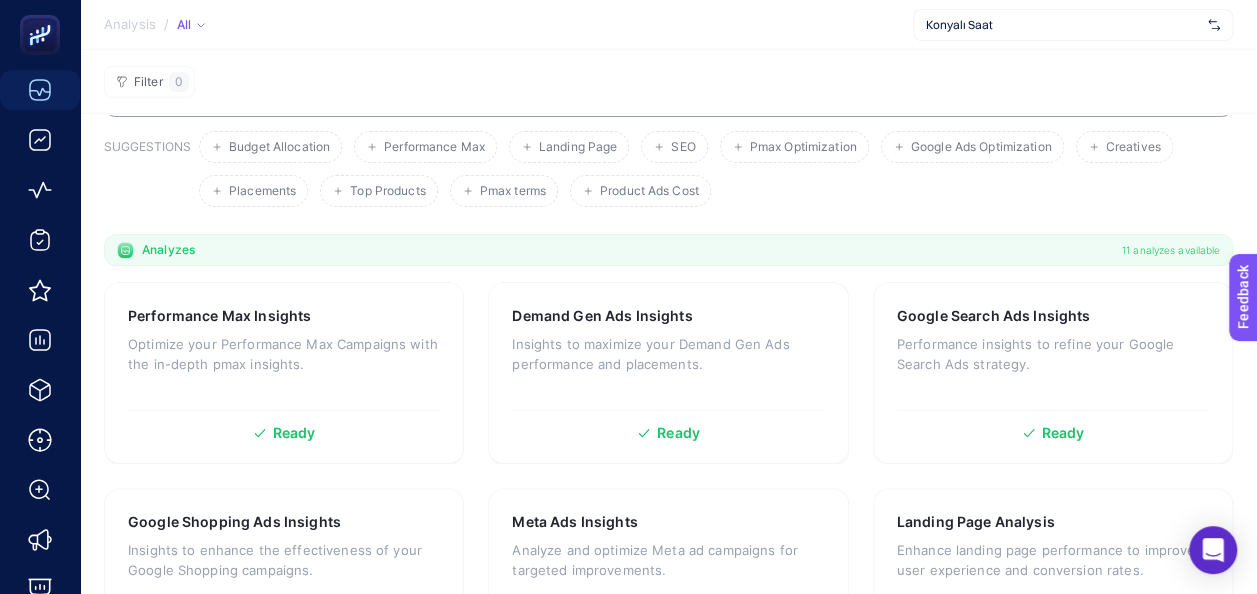 scroll, scrollTop: 100, scrollLeft: 0, axis: vertical 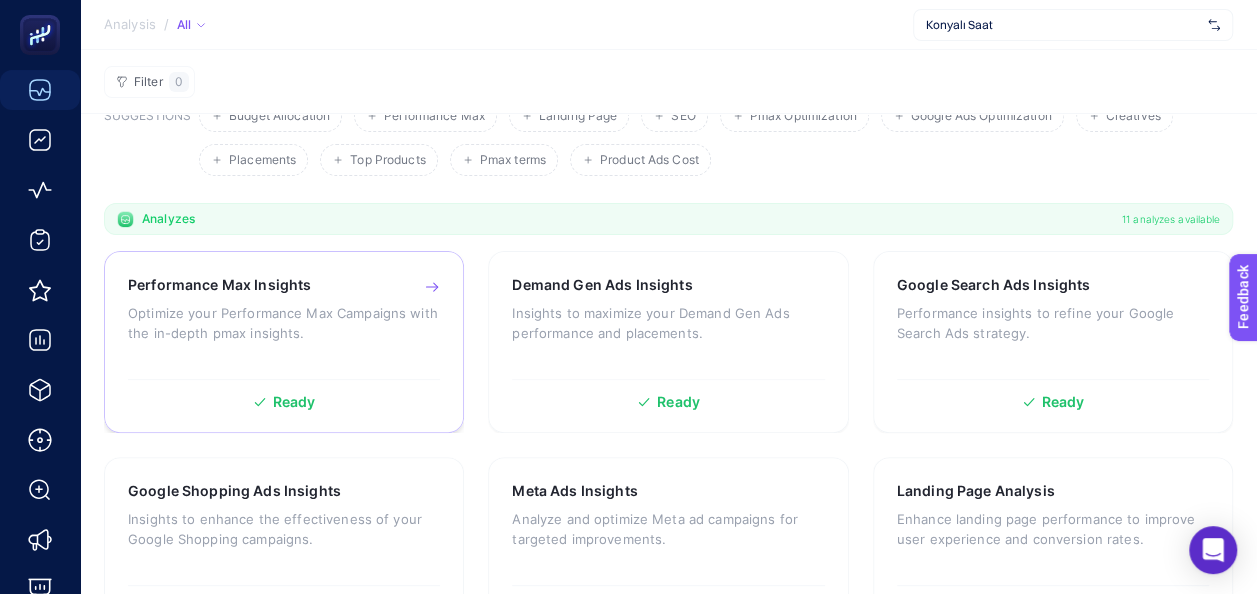 click on "Optimize your Performance Max Campaigns with the in-depth pmax insights." at bounding box center (284, 323) 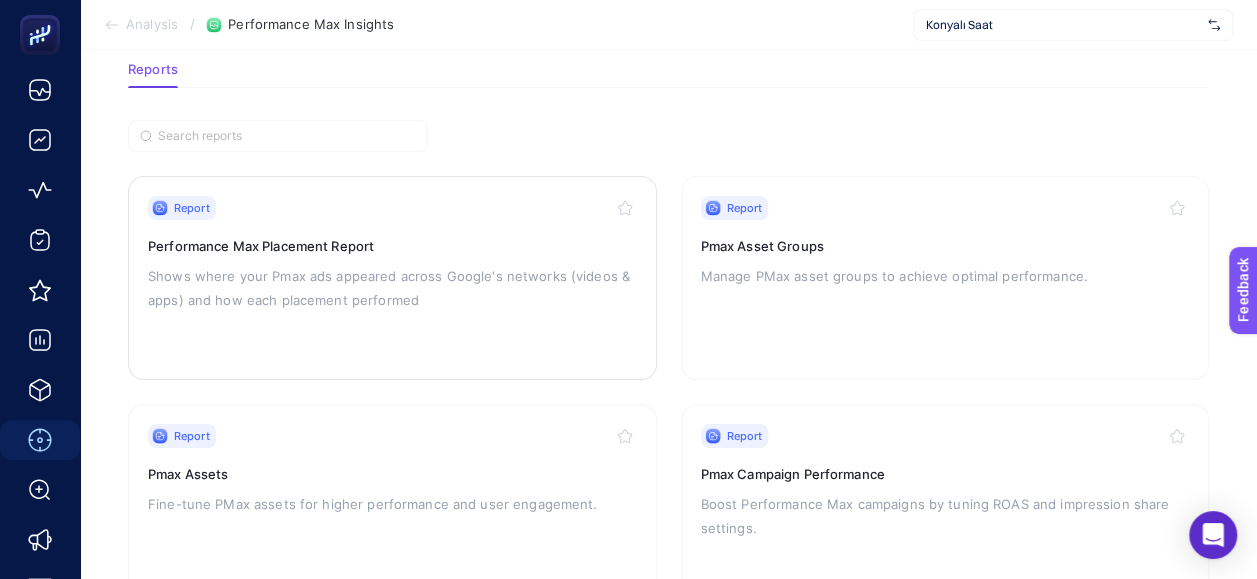click on "Performance Max Placement Report" at bounding box center (392, 246) 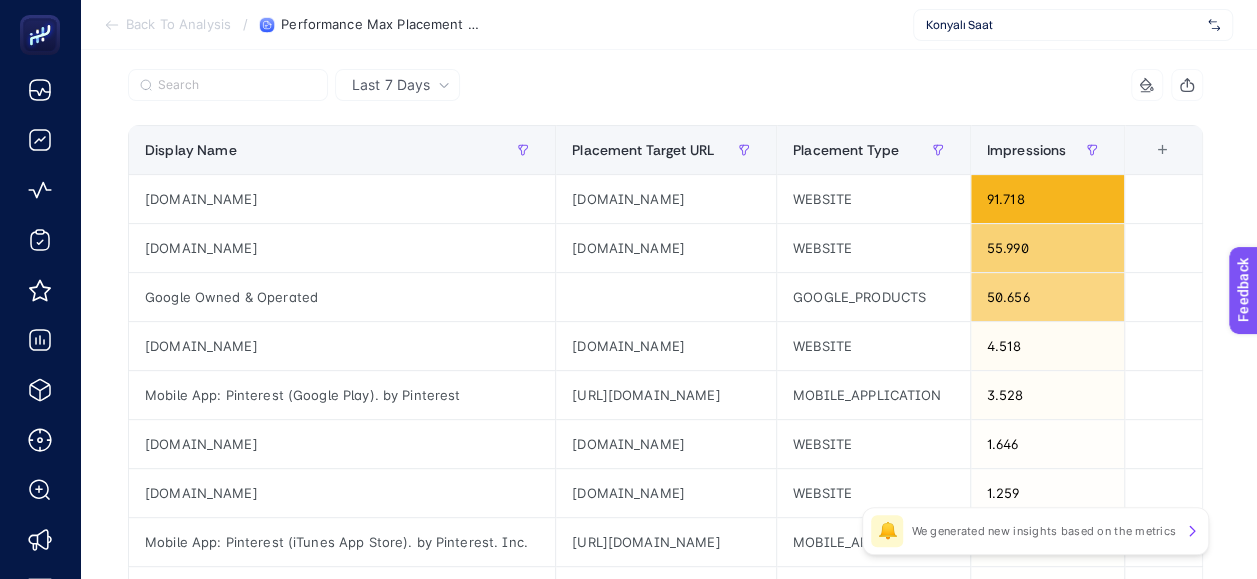 scroll, scrollTop: 200, scrollLeft: 0, axis: vertical 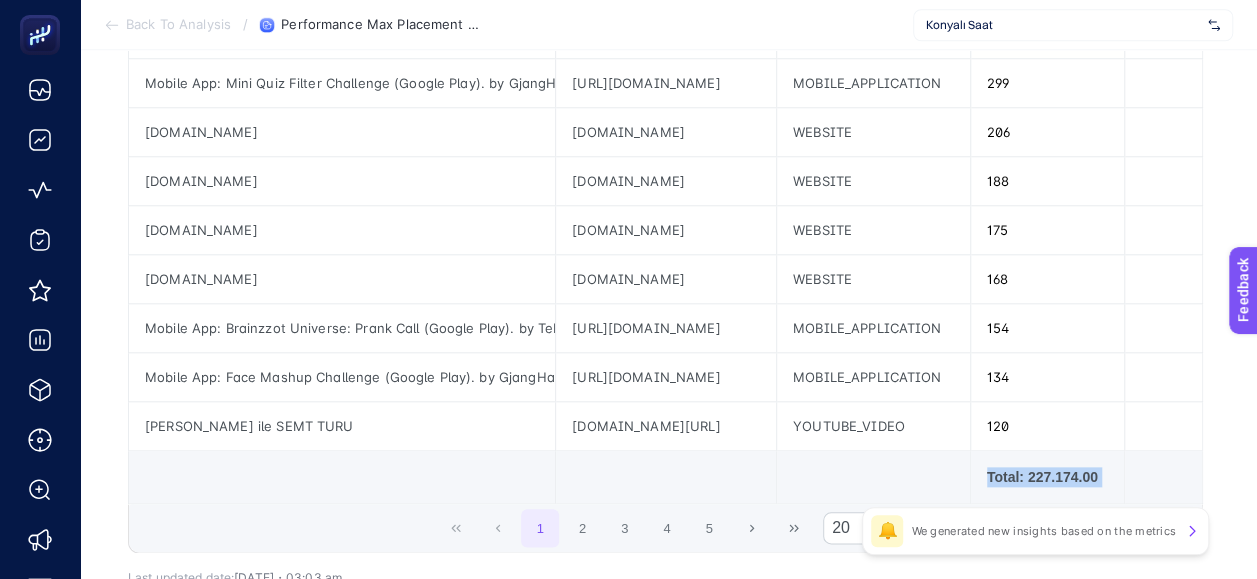 drag, startPoint x: 664, startPoint y: 496, endPoint x: 518, endPoint y: 509, distance: 146.57762 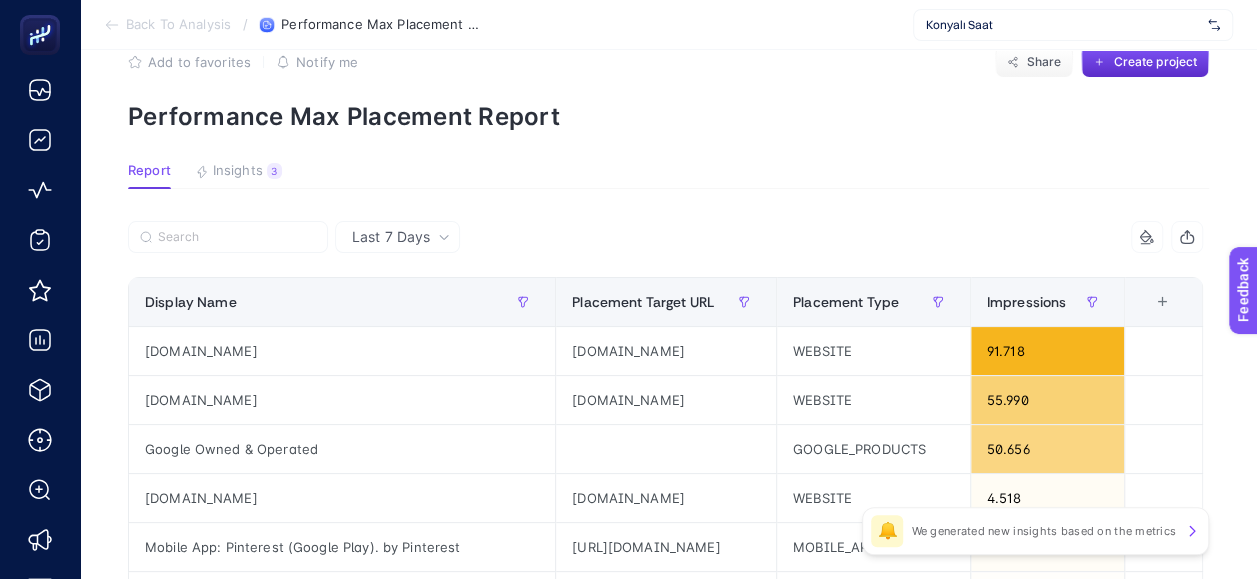 scroll, scrollTop: 0, scrollLeft: 0, axis: both 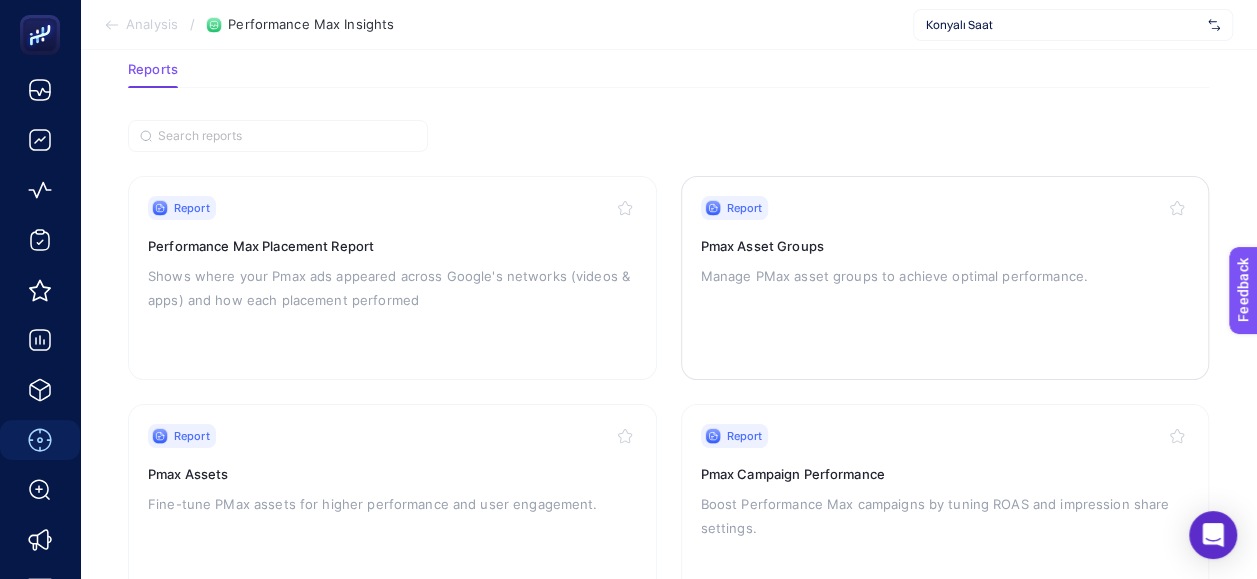 click on "Report Pmax Asset Groups Manage PMax asset groups to achieve optimal performance." at bounding box center [945, 278] 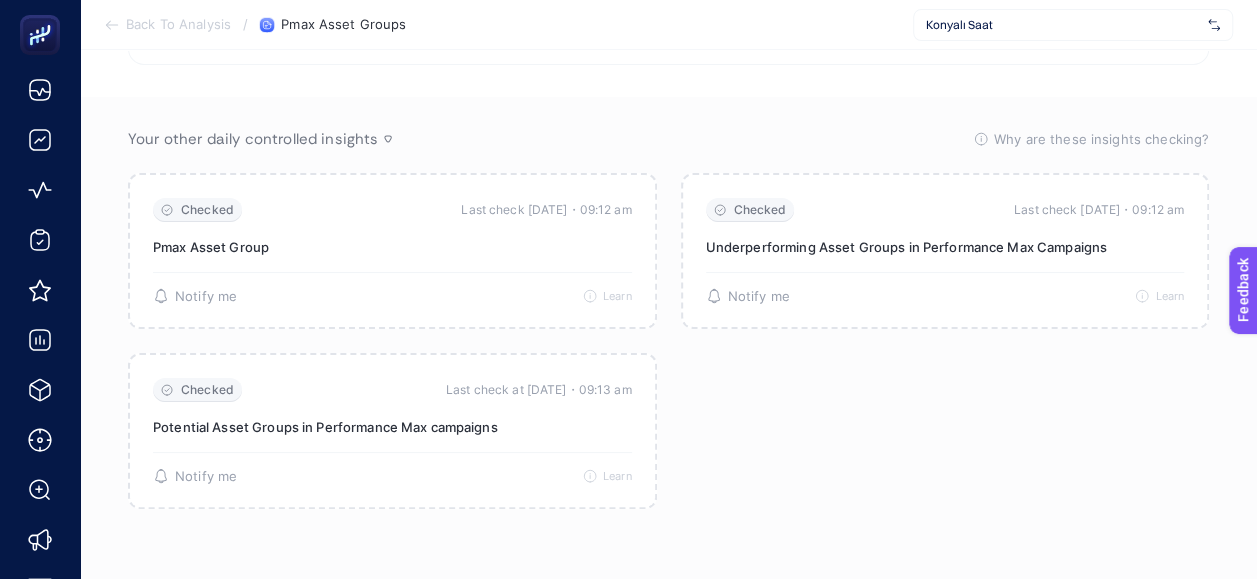 scroll 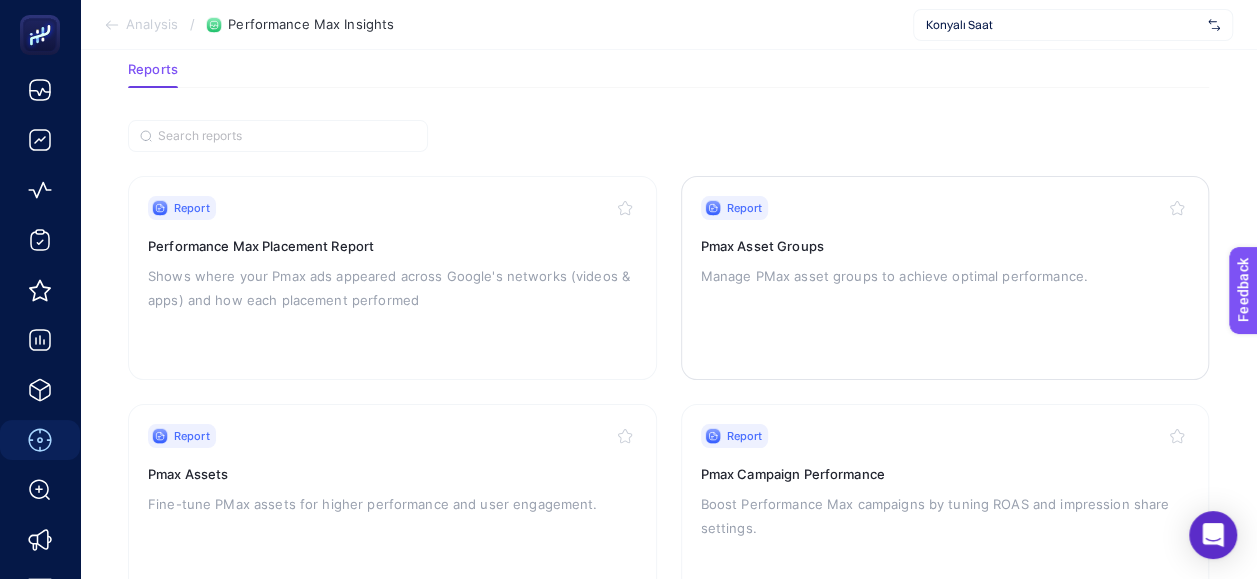click on "Pmax Asset Groups" at bounding box center (945, 246) 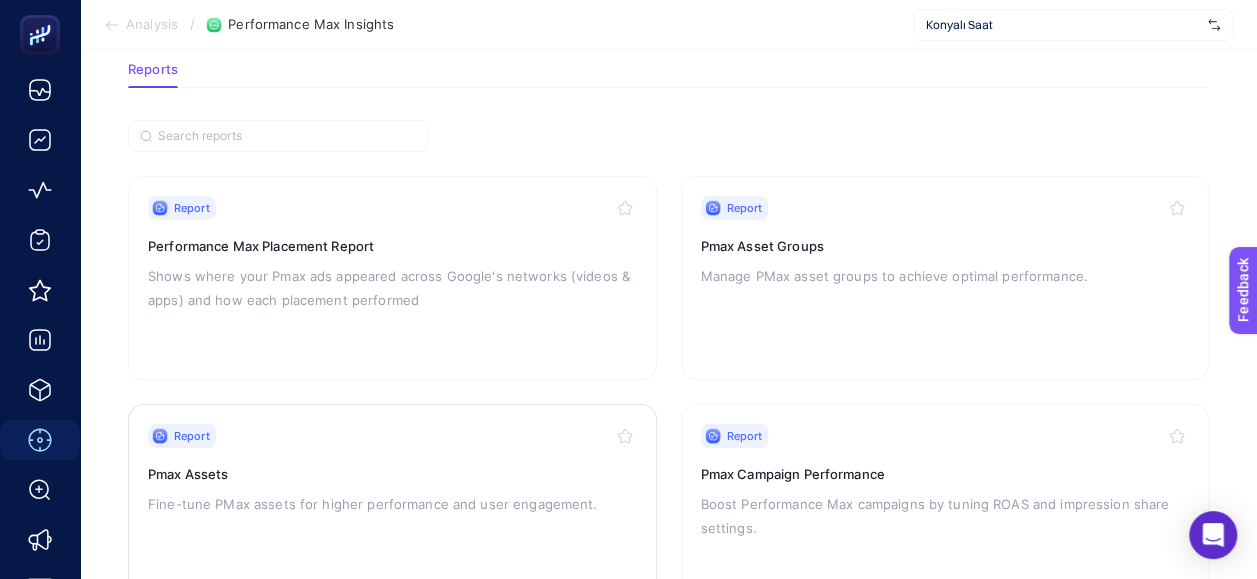 click on "Report" at bounding box center (392, 436) 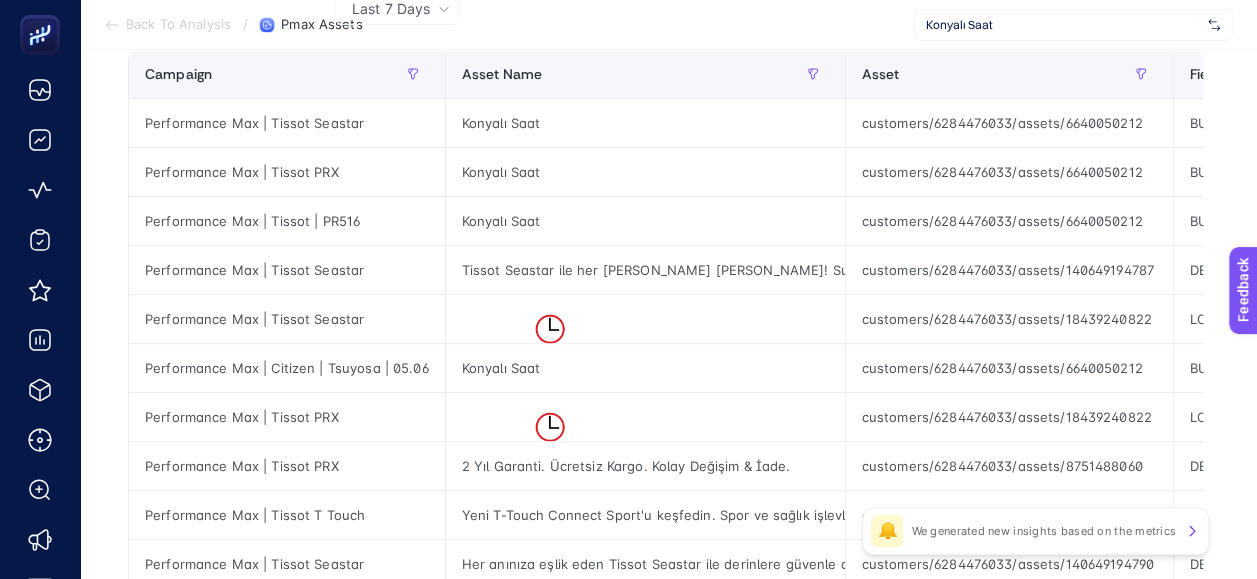 scroll, scrollTop: 200, scrollLeft: 0, axis: vertical 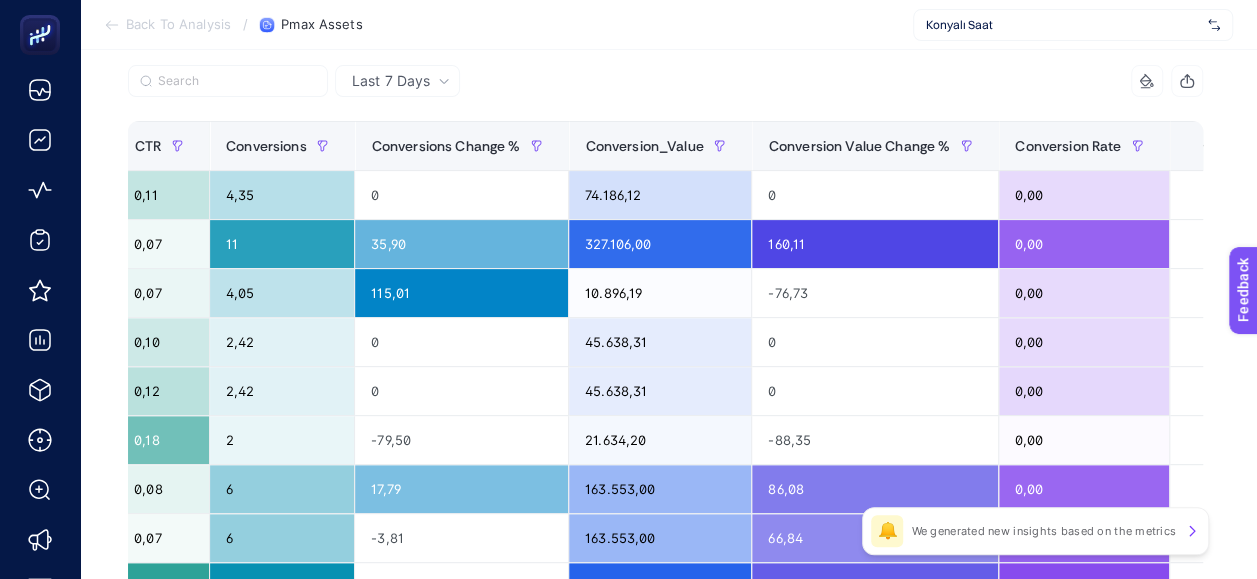 click on "Last 7 Days" at bounding box center (397, 81) 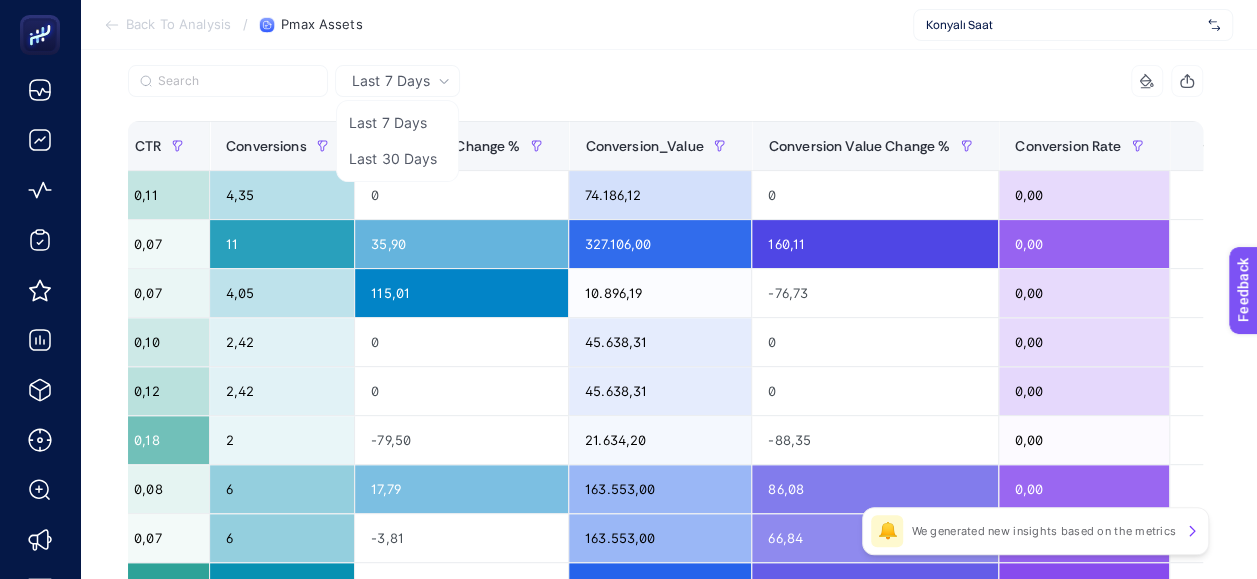 click 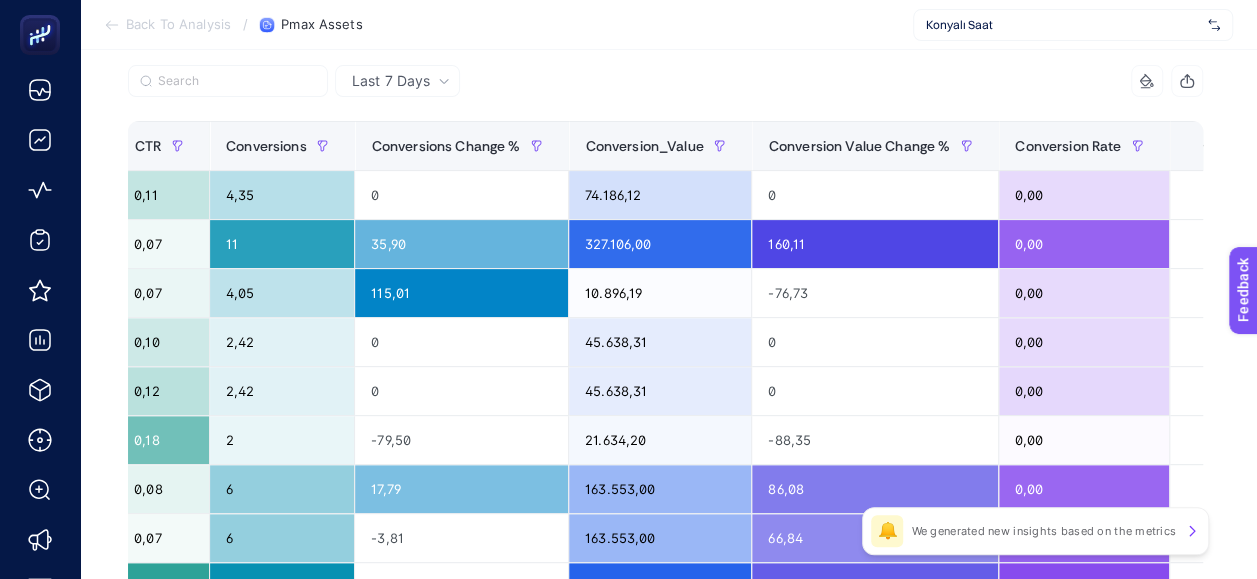 click on "Last 7 Days" at bounding box center [391, 81] 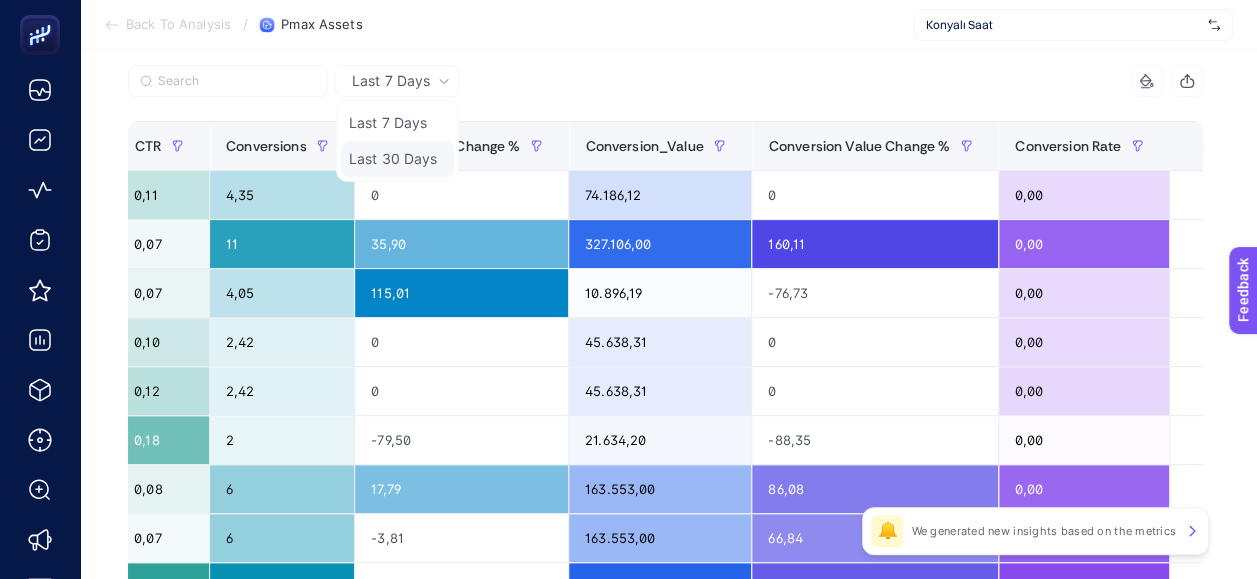 click on "Last 30 Days" 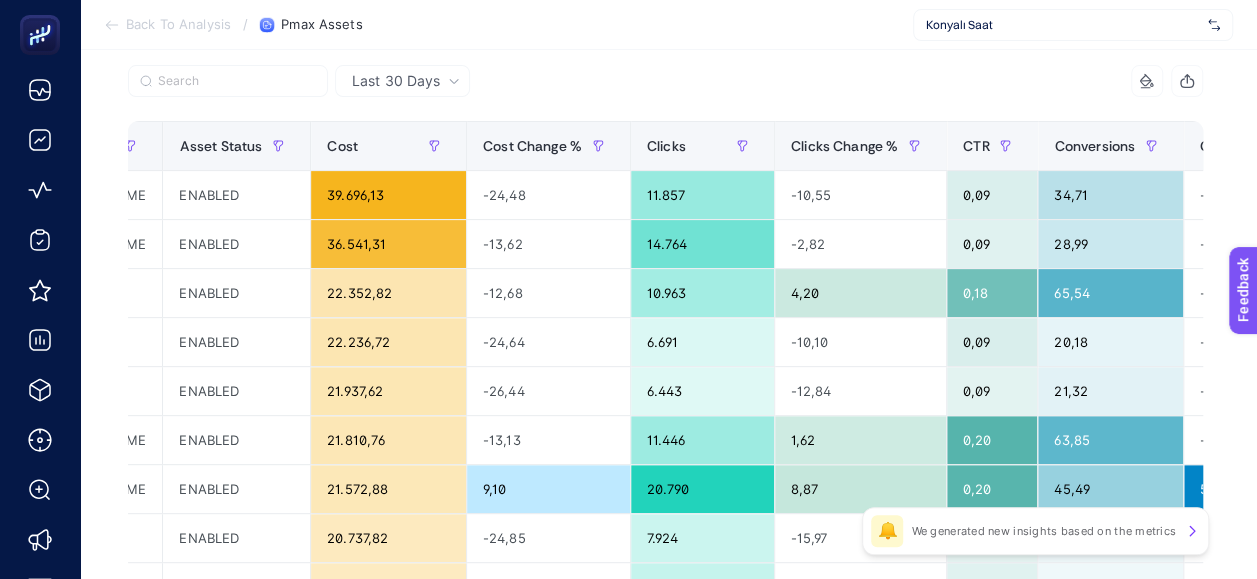 scroll, scrollTop: 0, scrollLeft: 1200, axis: horizontal 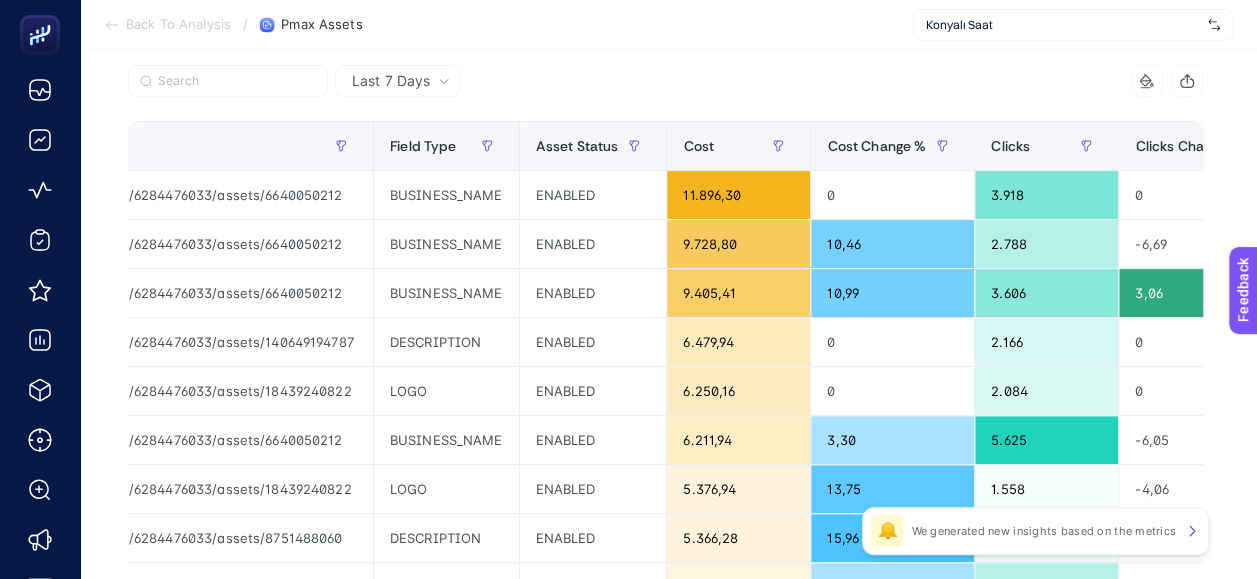 click on "Last 7 Days" at bounding box center (397, 81) 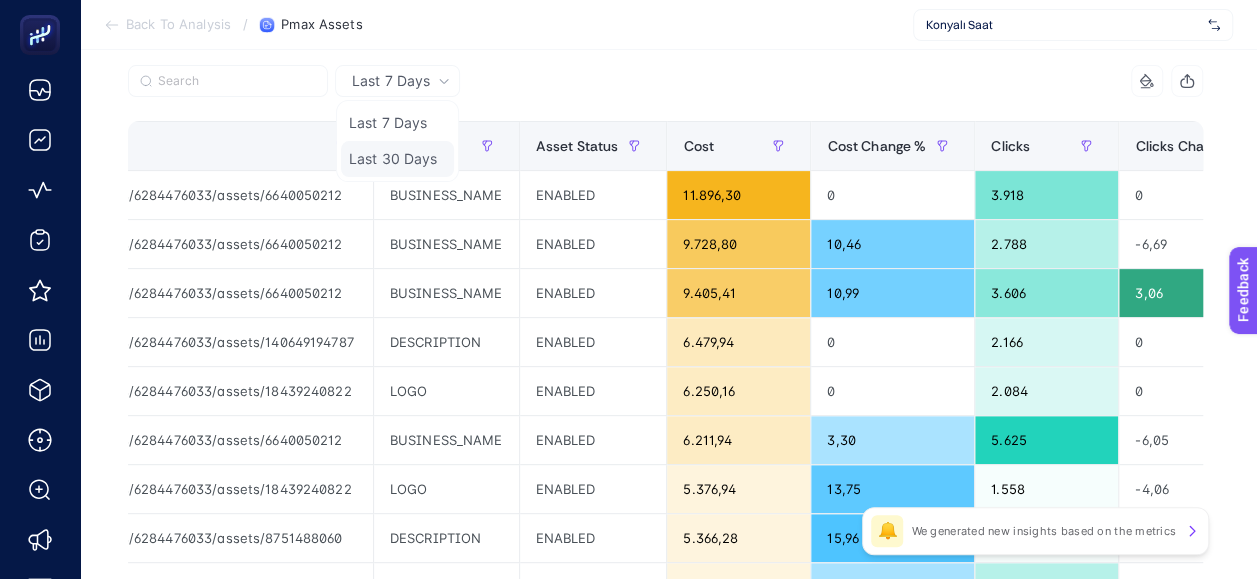click on "Last 30 Days" 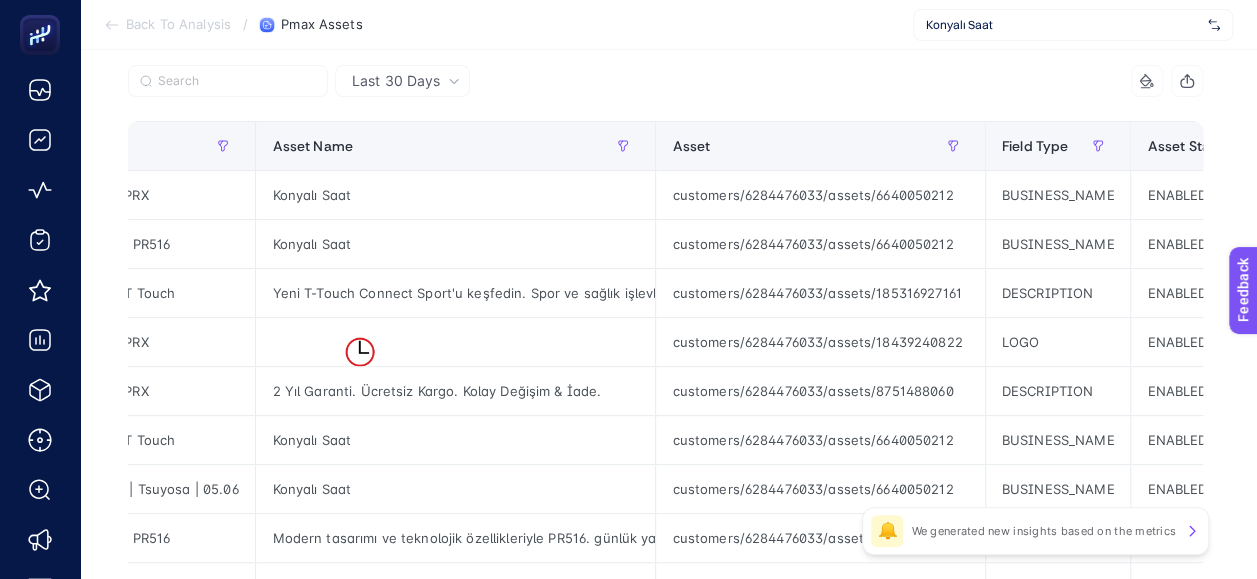 scroll, scrollTop: 0, scrollLeft: 0, axis: both 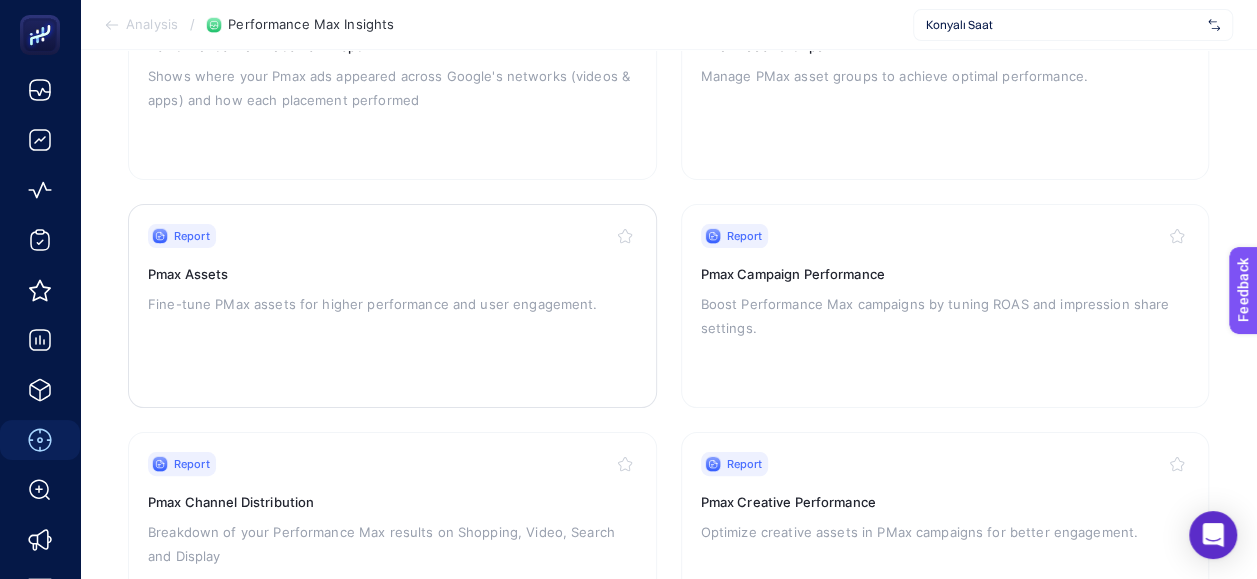 click on "Report Pmax Assets Fine-tune PMax assets for higher performance and user engagement." at bounding box center [392, 306] 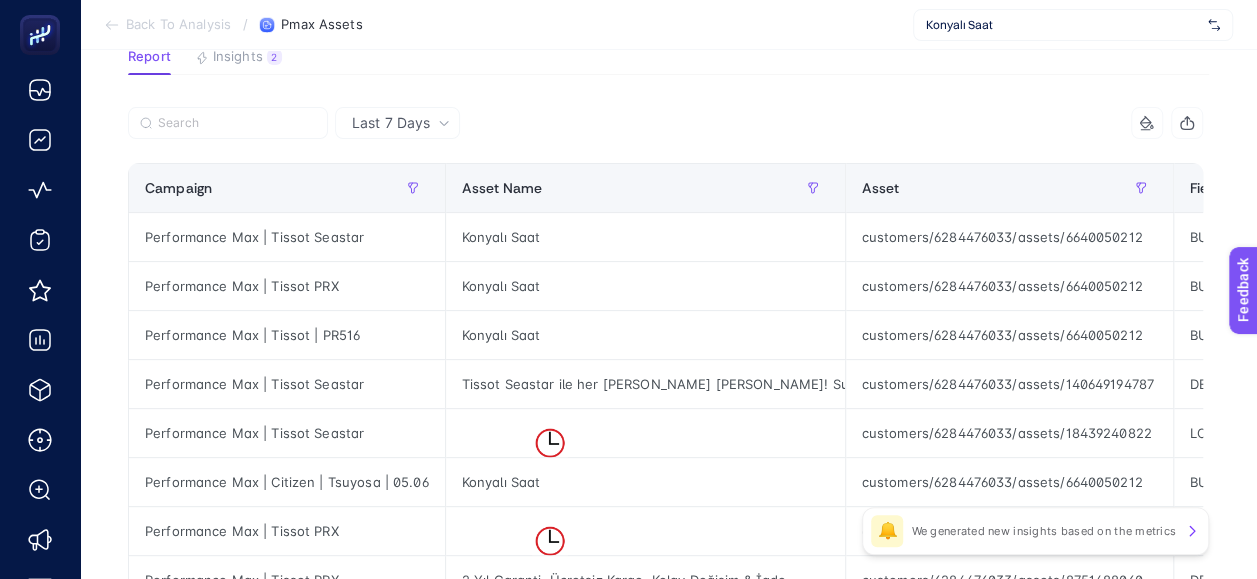 scroll, scrollTop: 200, scrollLeft: 0, axis: vertical 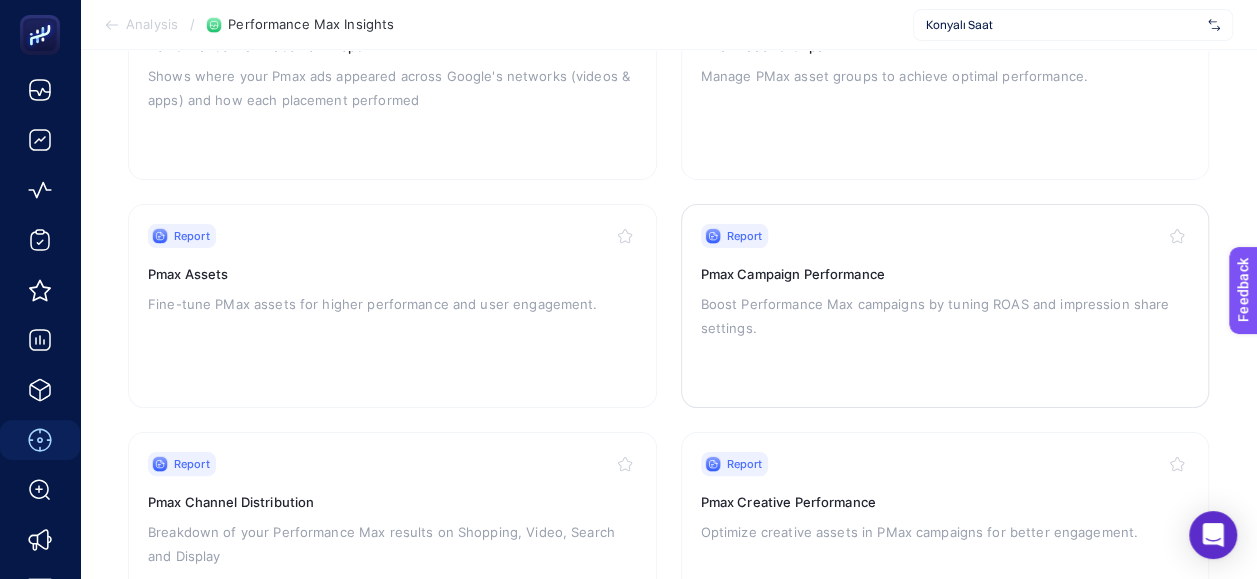 click on "Boost Performance Max campaigns by tuning ROAS and impression share settings." at bounding box center [945, 316] 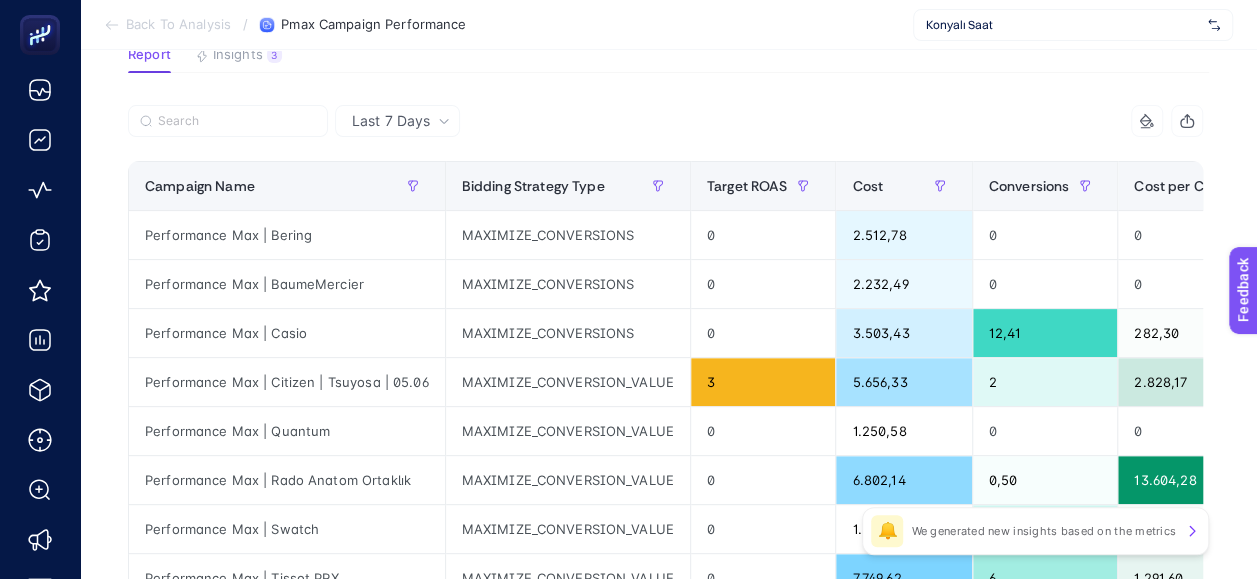 scroll, scrollTop: 200, scrollLeft: 0, axis: vertical 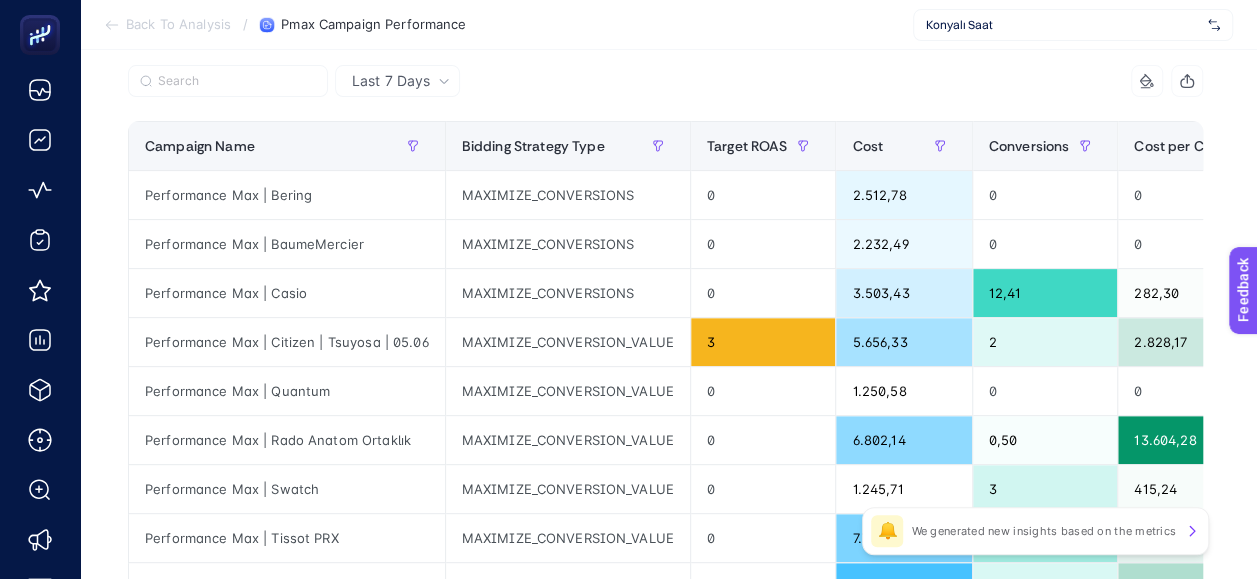 click on "Last 7 Days" at bounding box center [391, 81] 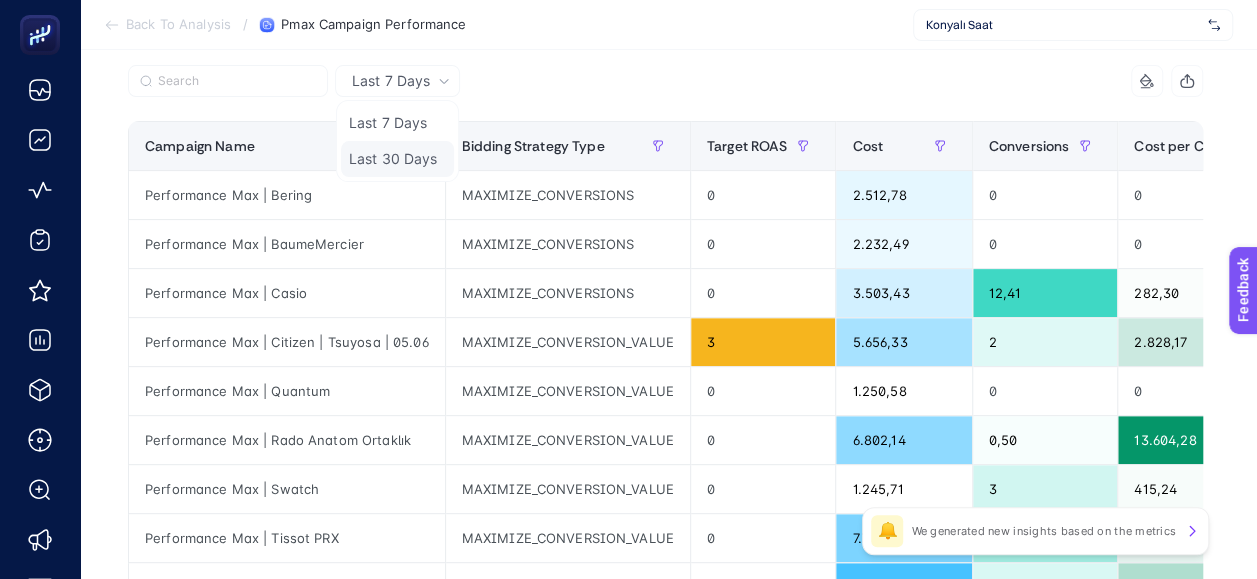 click on "Last 30 Days" 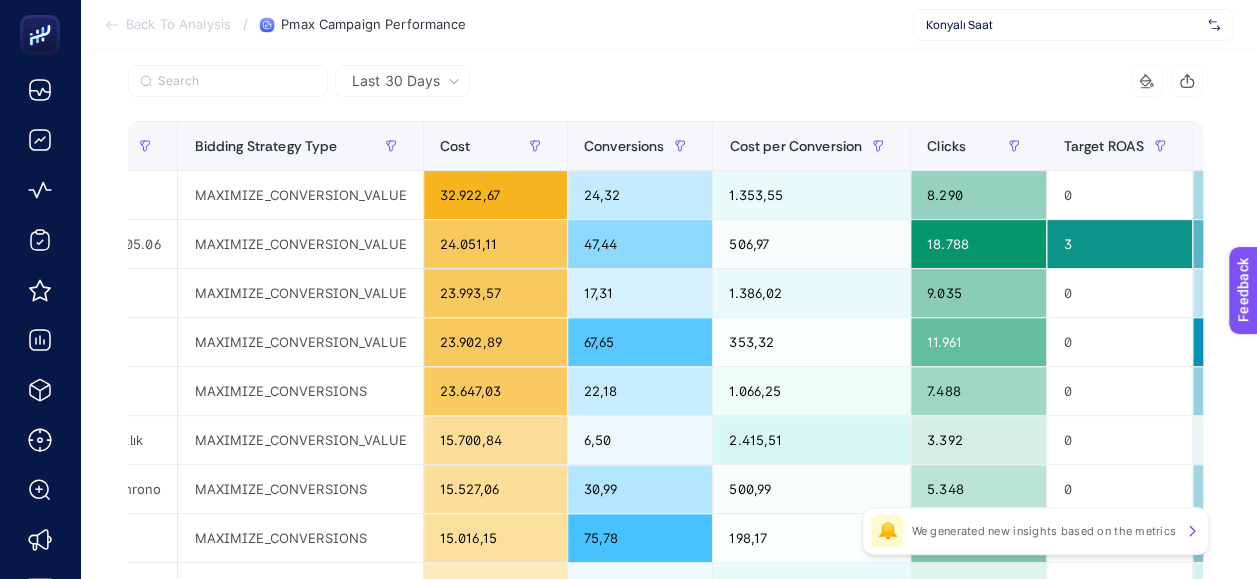 scroll, scrollTop: 0, scrollLeft: 300, axis: horizontal 